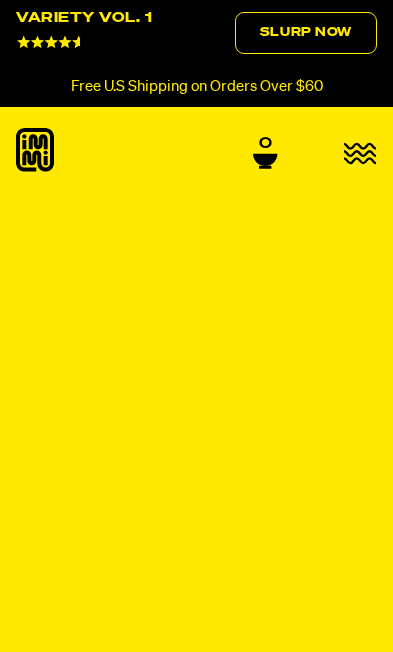 scroll, scrollTop: 0, scrollLeft: 0, axis: both 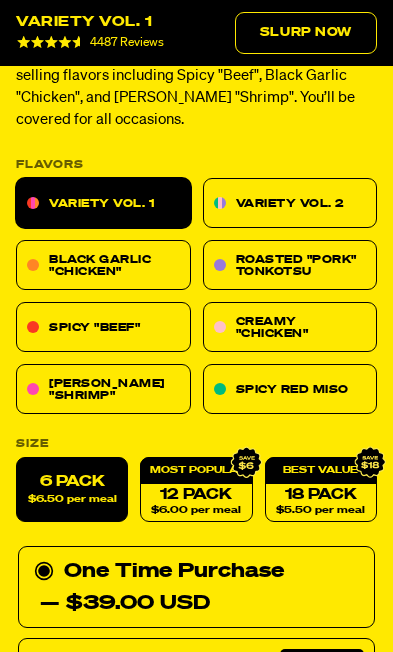 click on "[PERSON_NAME] "Shrimp"" at bounding box center [103, 389] 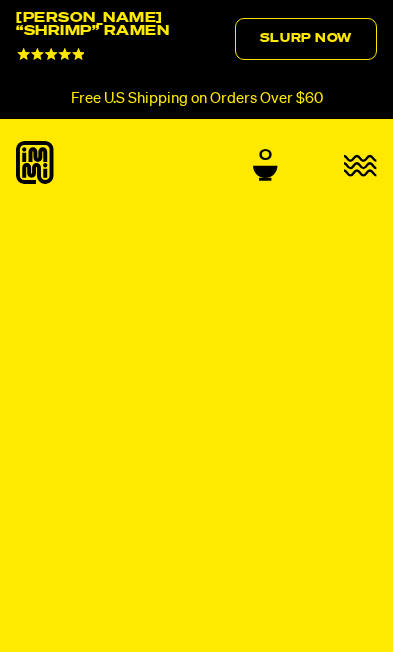 scroll, scrollTop: 0, scrollLeft: 0, axis: both 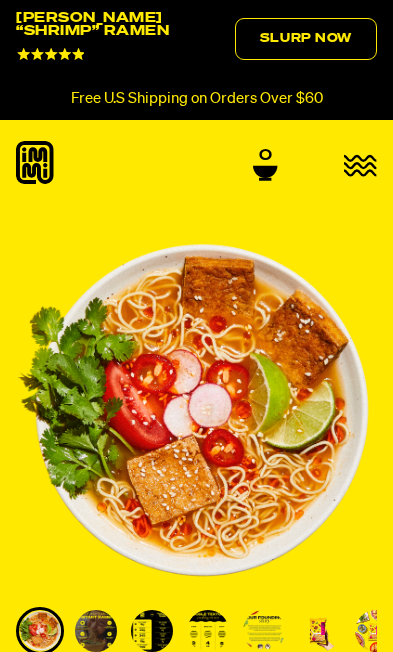 click on "Slurp Now" at bounding box center (306, 39) 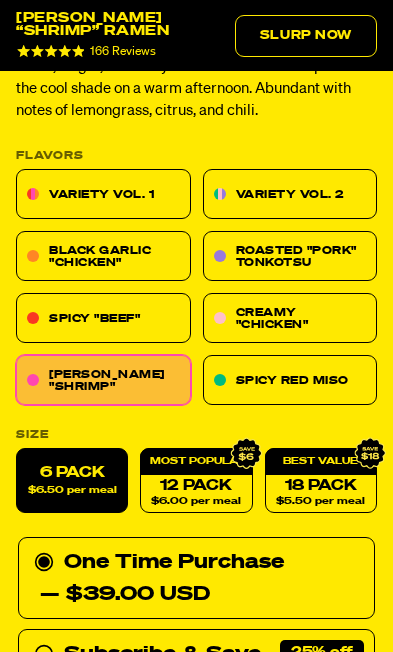 scroll, scrollTop: 847, scrollLeft: 0, axis: vertical 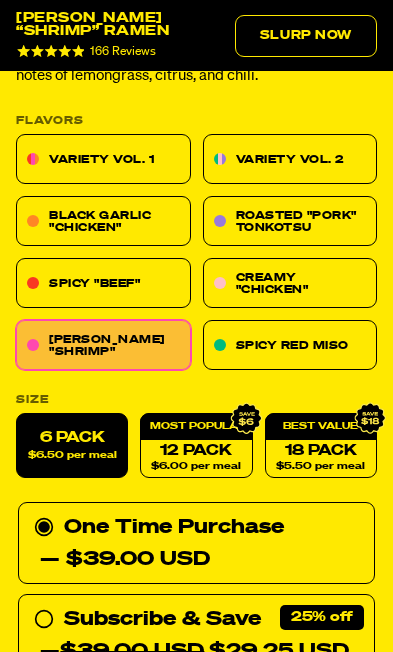 click on "[PERSON_NAME] "Shrimp"" at bounding box center [103, 345] 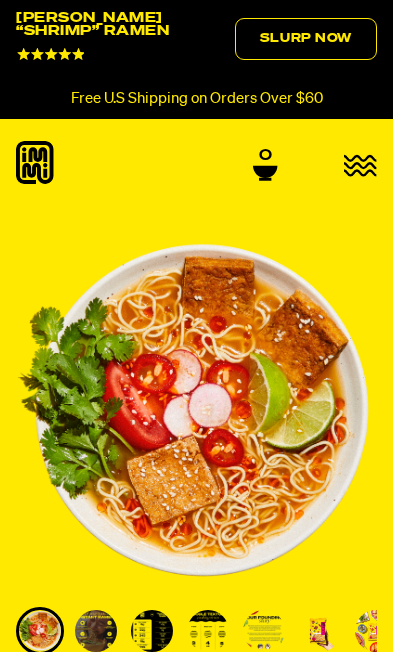 scroll, scrollTop: 0, scrollLeft: 0, axis: both 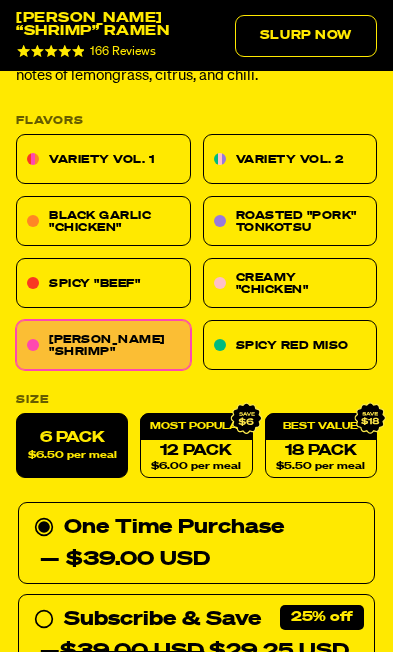 click on "Variety Vol. 2" at bounding box center [290, 159] 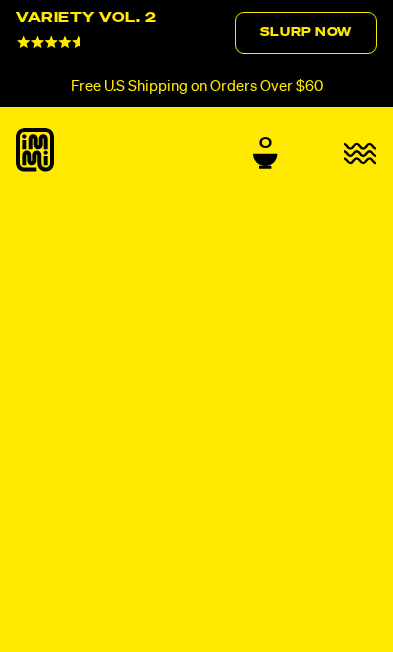 scroll, scrollTop: 0, scrollLeft: 0, axis: both 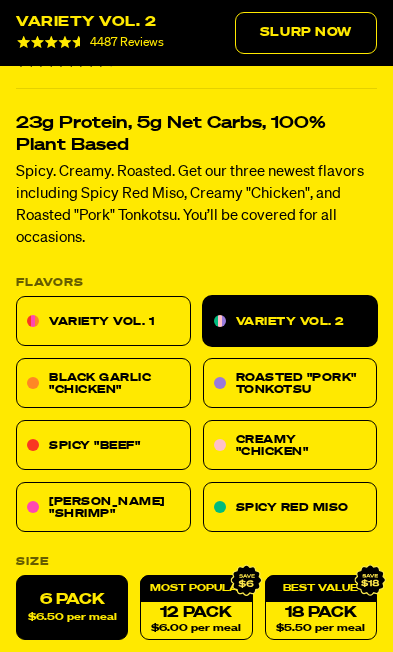 click on "Variety Vol. 1" at bounding box center [103, 321] 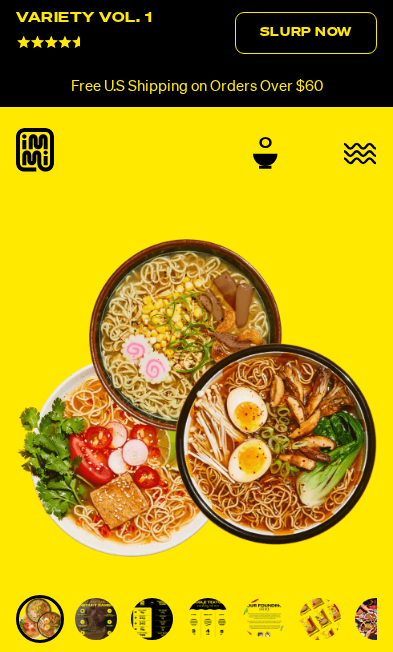 scroll, scrollTop: 0, scrollLeft: 0, axis: both 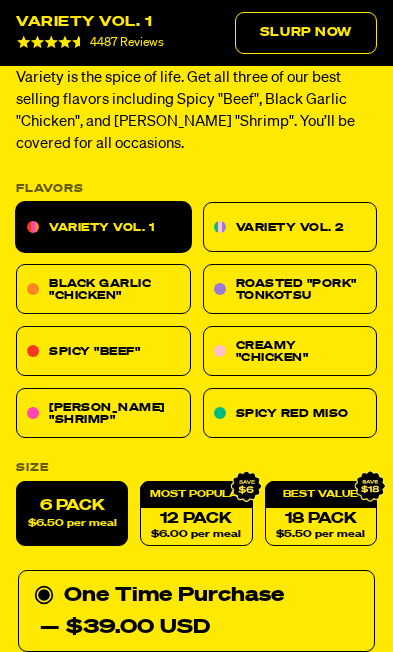 click on "12 Pack  $6.00 per meal" at bounding box center [196, 513] 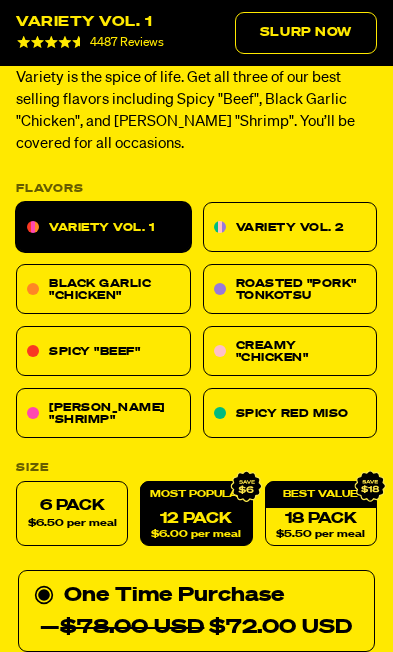 click on "One Time Purchase   —  $78.00 USD $72.00 USD" at bounding box center (196, 611) 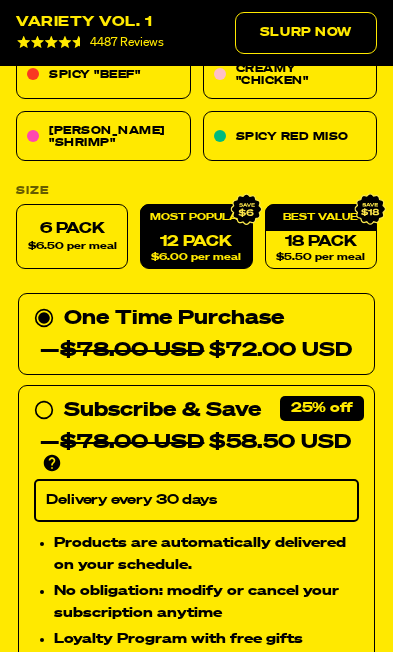 scroll, scrollTop: 1047, scrollLeft: 0, axis: vertical 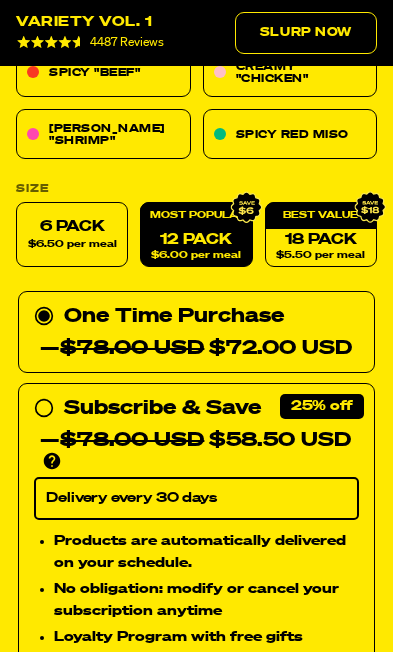 click on "$78.00 USD $58.50 USD" at bounding box center (205, 440) 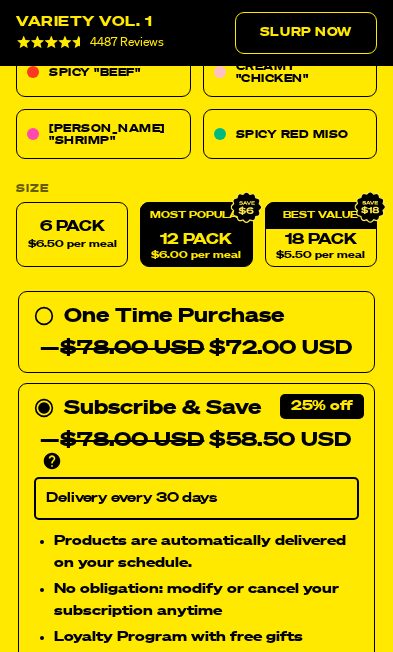 click on "Delivery every 30 days" at bounding box center [196, 498] 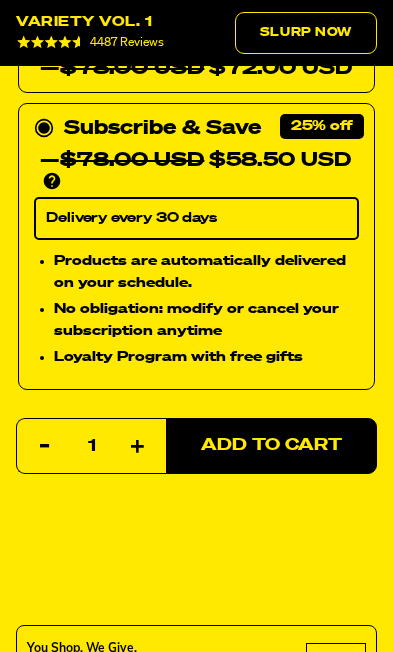 scroll, scrollTop: 1327, scrollLeft: 0, axis: vertical 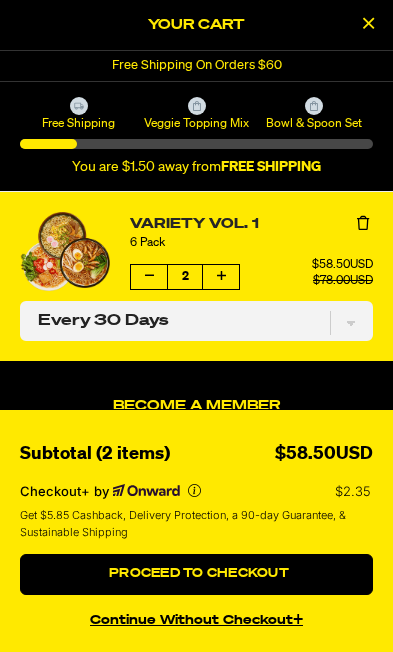 click on "Variety Vol. 1" at bounding box center [251, 224] 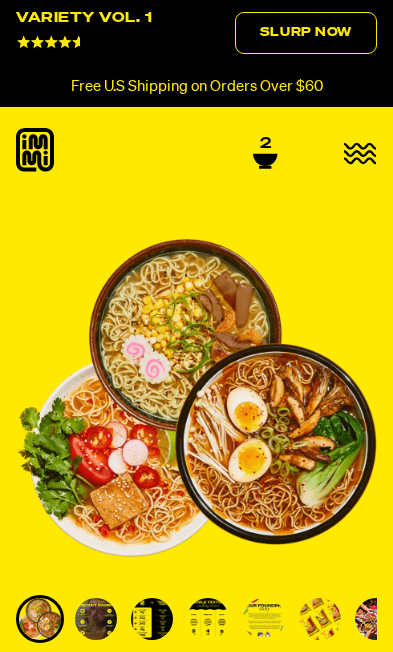 select on "Every 30 Days" 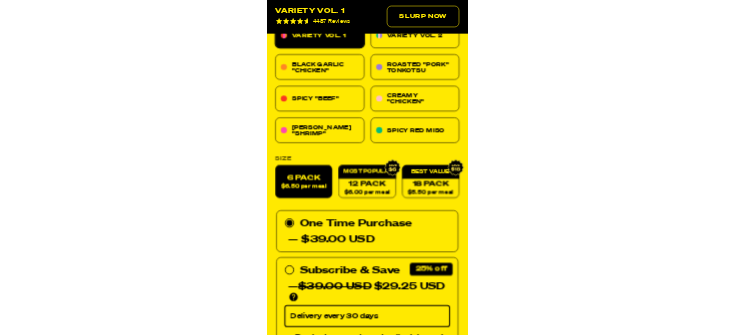 scroll, scrollTop: 842, scrollLeft: 0, axis: vertical 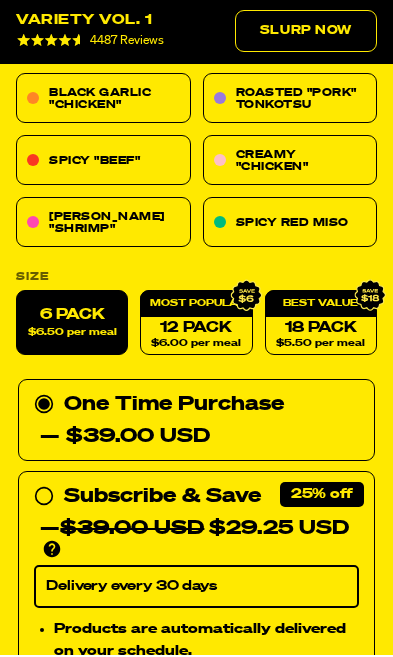 click on "Roasted "Pork" Tonkotsu" at bounding box center [290, 100] 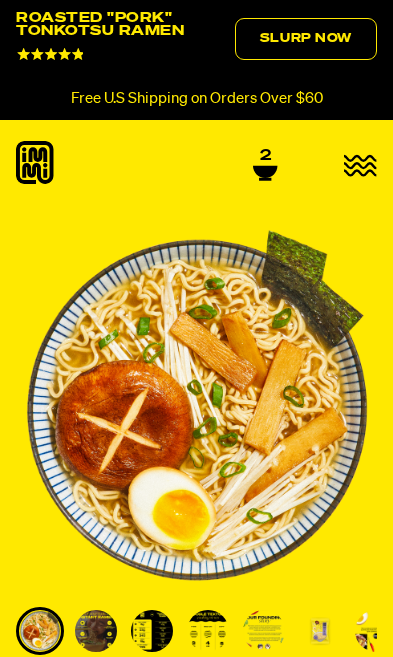 select on "Every 30 Days" 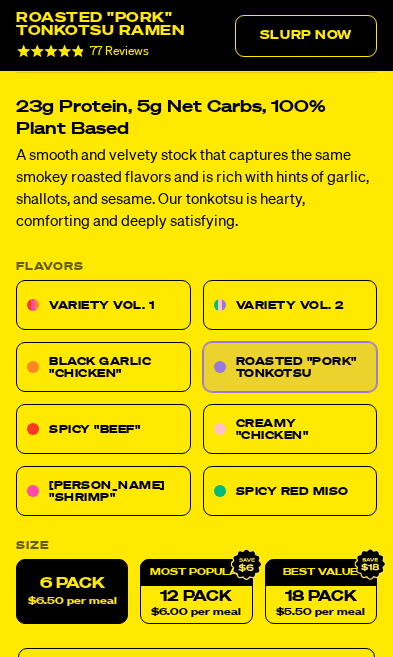scroll, scrollTop: 727, scrollLeft: 0, axis: vertical 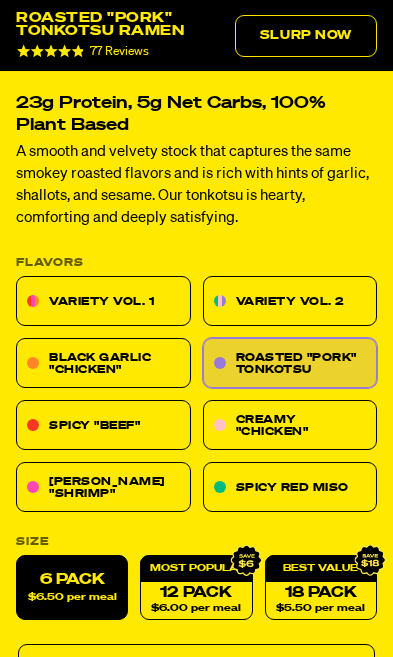 click on "12 Pack  $6.00 per meal" at bounding box center (196, 587) 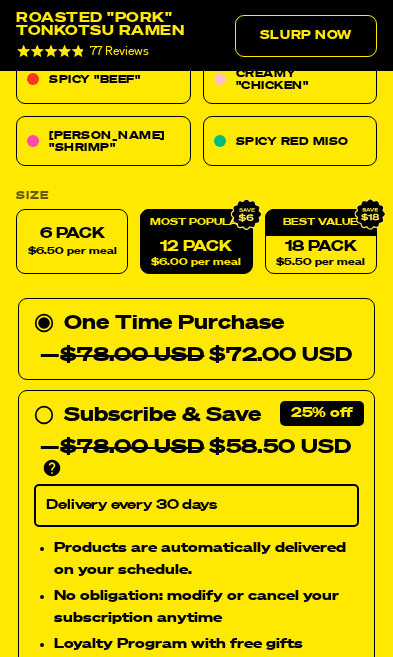 scroll, scrollTop: 1080, scrollLeft: 0, axis: vertical 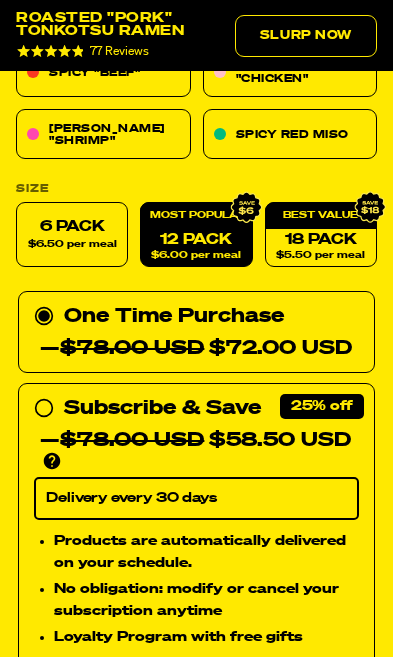 click on "—  $78.00 USD $58.50 USD" at bounding box center (195, 440) 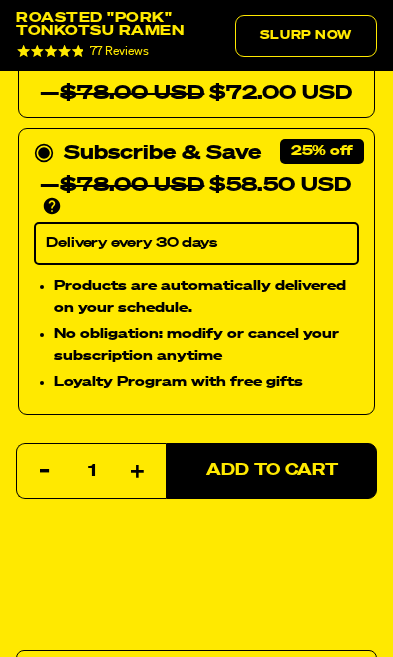 scroll, scrollTop: 1337, scrollLeft: 0, axis: vertical 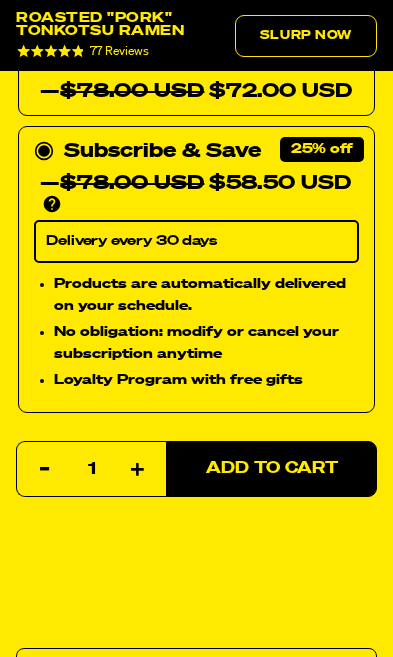 click on "Add to Cart" at bounding box center [272, 469] 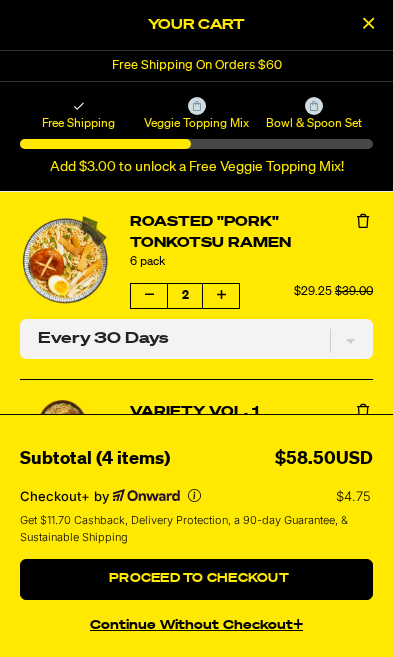 scroll, scrollTop: 0, scrollLeft: 0, axis: both 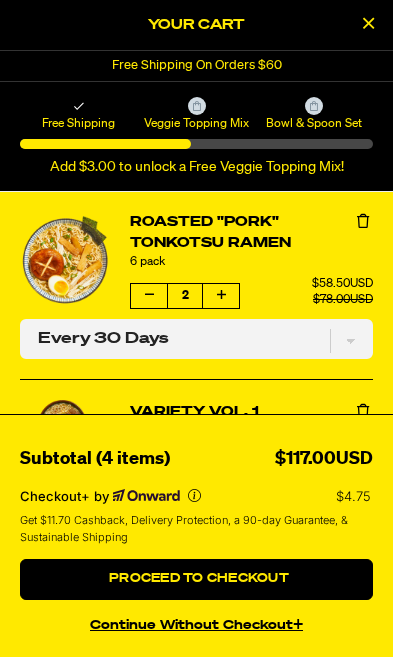 click at bounding box center [149, 296] 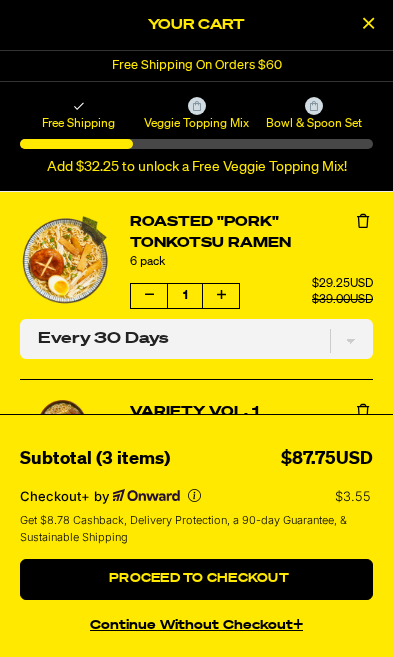 scroll, scrollTop: 0, scrollLeft: 0, axis: both 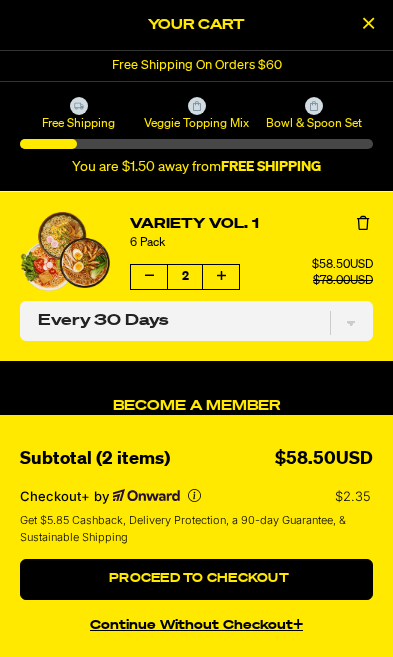 click at bounding box center [149, 276] 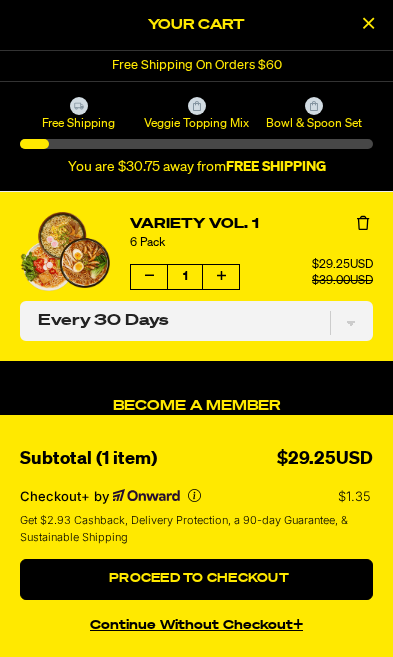 click at bounding box center (149, 276) 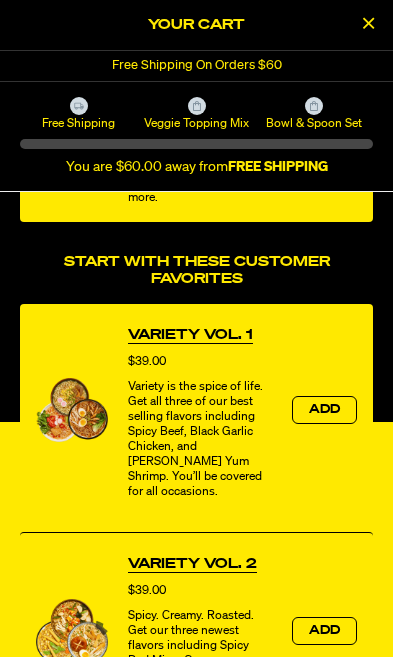 scroll, scrollTop: 420, scrollLeft: 0, axis: vertical 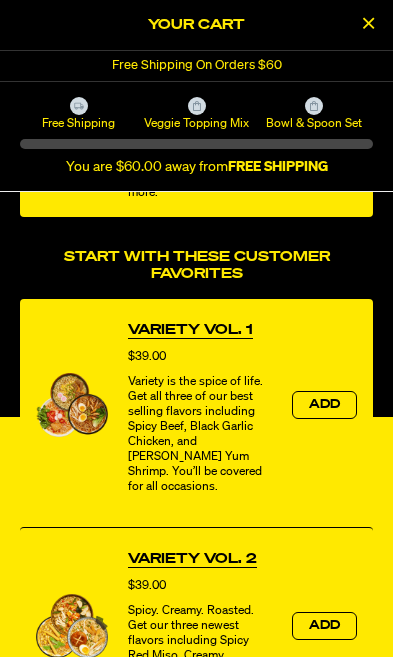click on "Add" at bounding box center [324, 405] 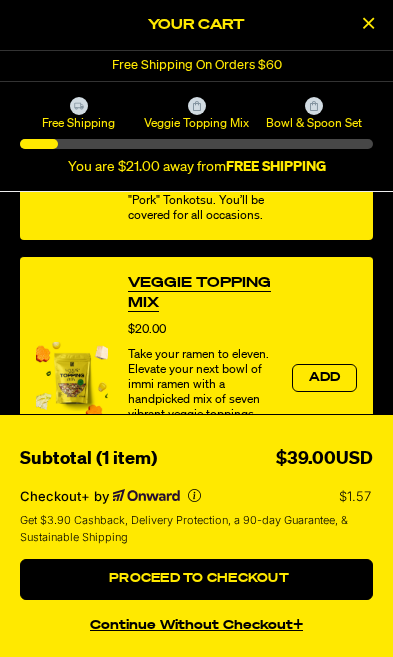 scroll, scrollTop: 650, scrollLeft: 0, axis: vertical 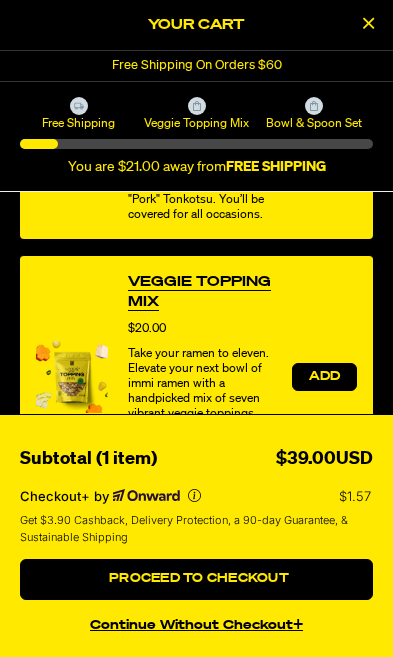 click on "Add" at bounding box center (324, 377) 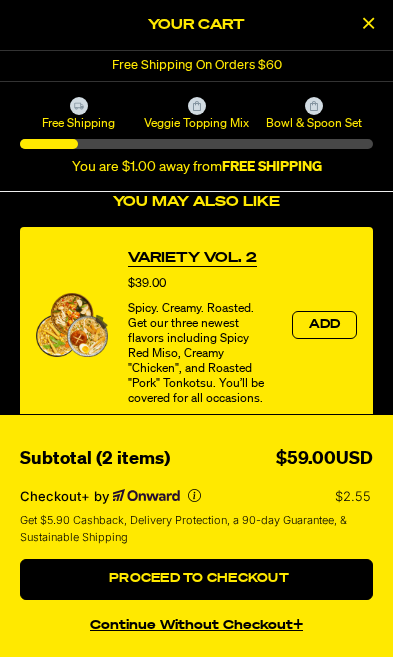 scroll, scrollTop: 646, scrollLeft: 0, axis: vertical 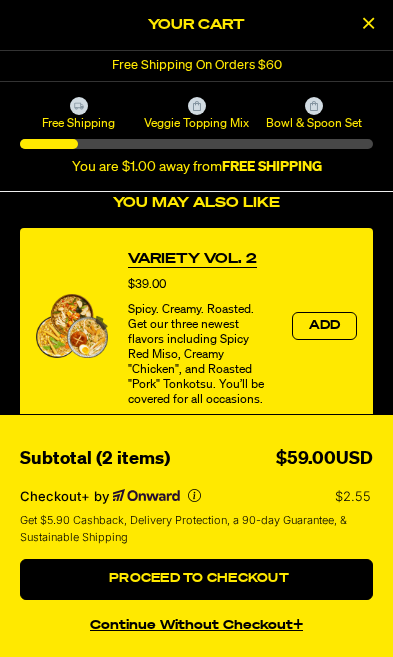 click on "Add" at bounding box center [324, 326] 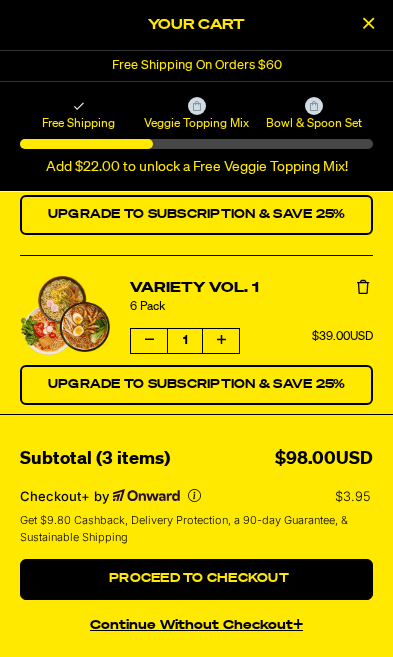 scroll, scrollTop: 285, scrollLeft: 0, axis: vertical 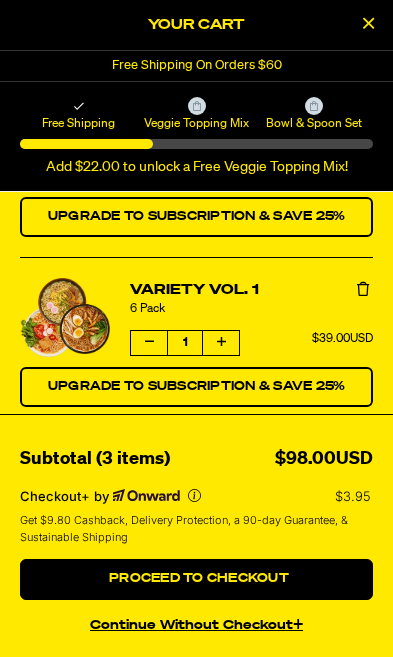 click on "Upgrade to Subscription & Save 25%" at bounding box center (196, 387) 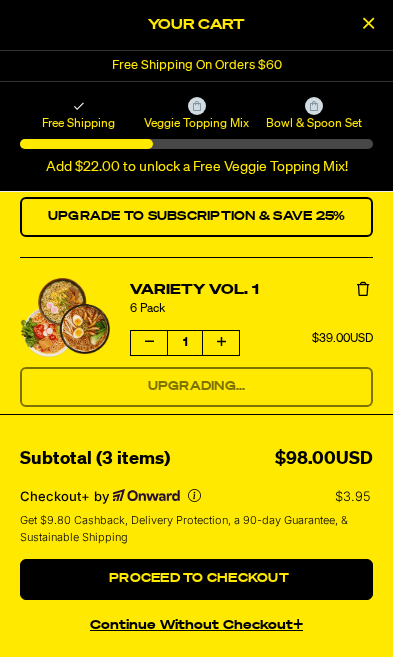 select on "Every 30 Days" 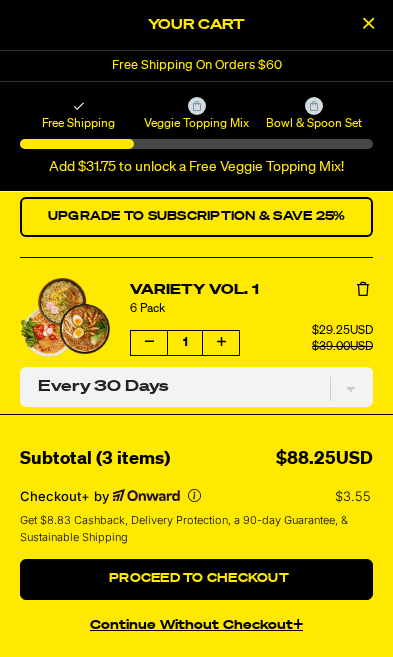 click on "Proceed to Checkout" at bounding box center [196, 579] 